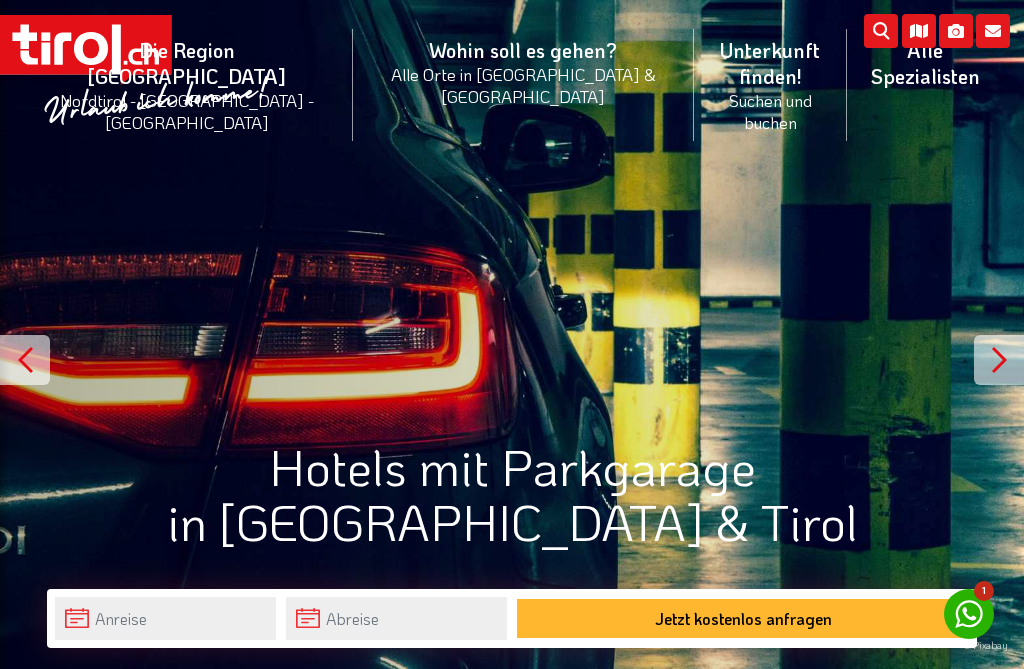 scroll, scrollTop: 0, scrollLeft: 0, axis: both 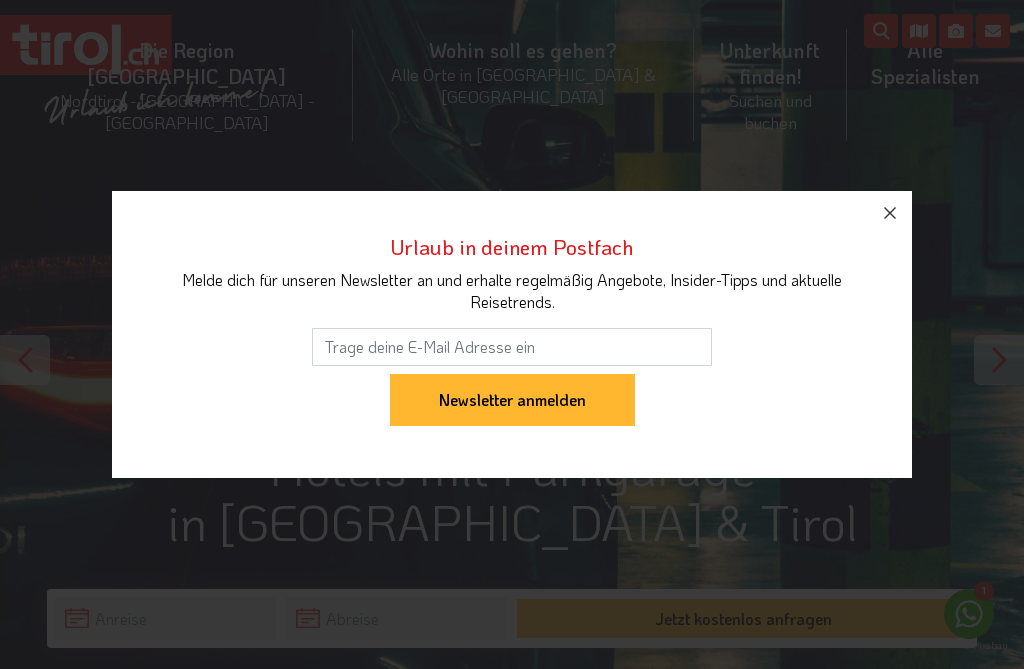 click at bounding box center (890, 213) 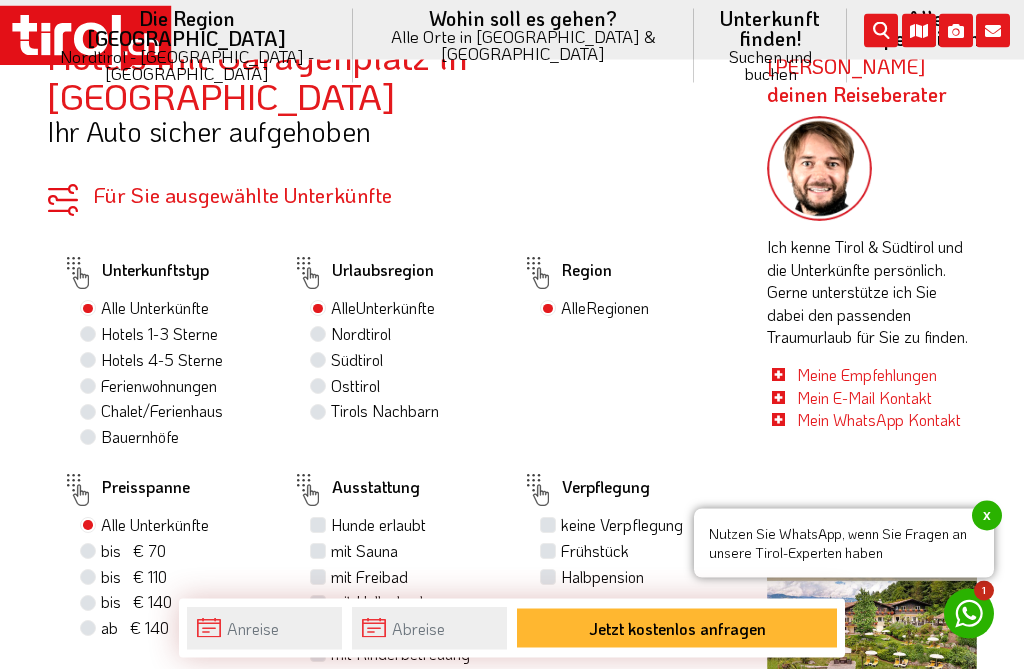 scroll, scrollTop: 940, scrollLeft: 0, axis: vertical 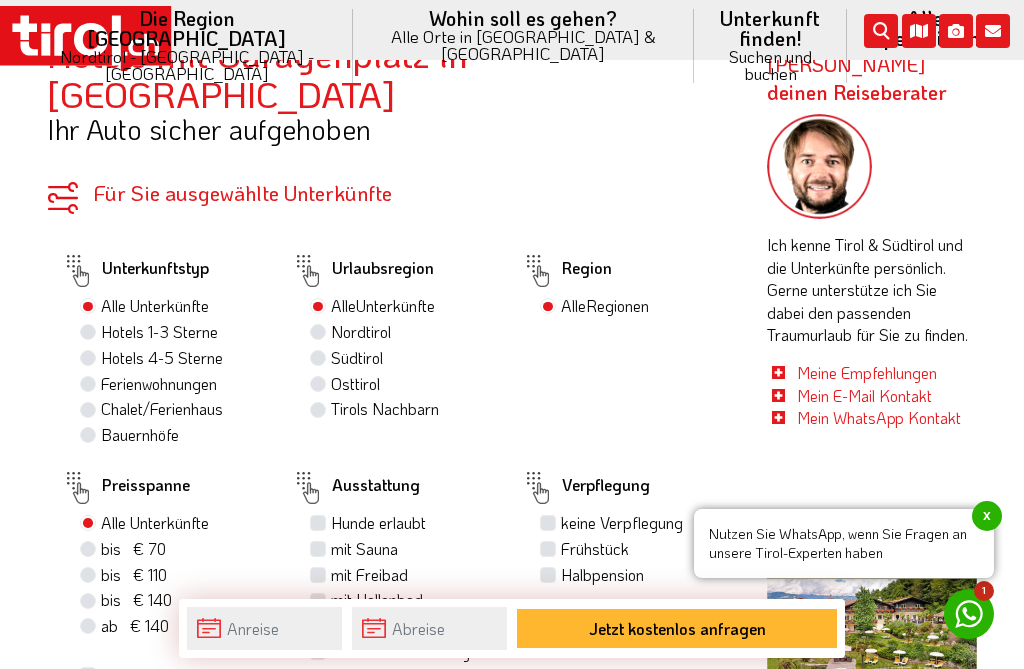 click on "Hotels 4-5 Sterne" at bounding box center (162, 358) 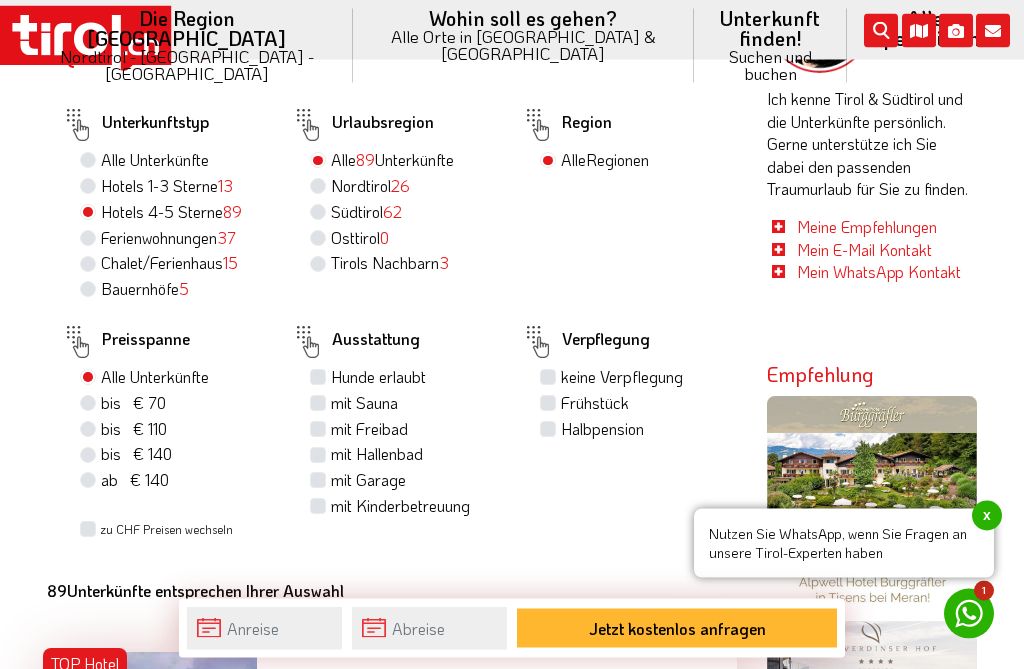 scroll, scrollTop: 1090, scrollLeft: 0, axis: vertical 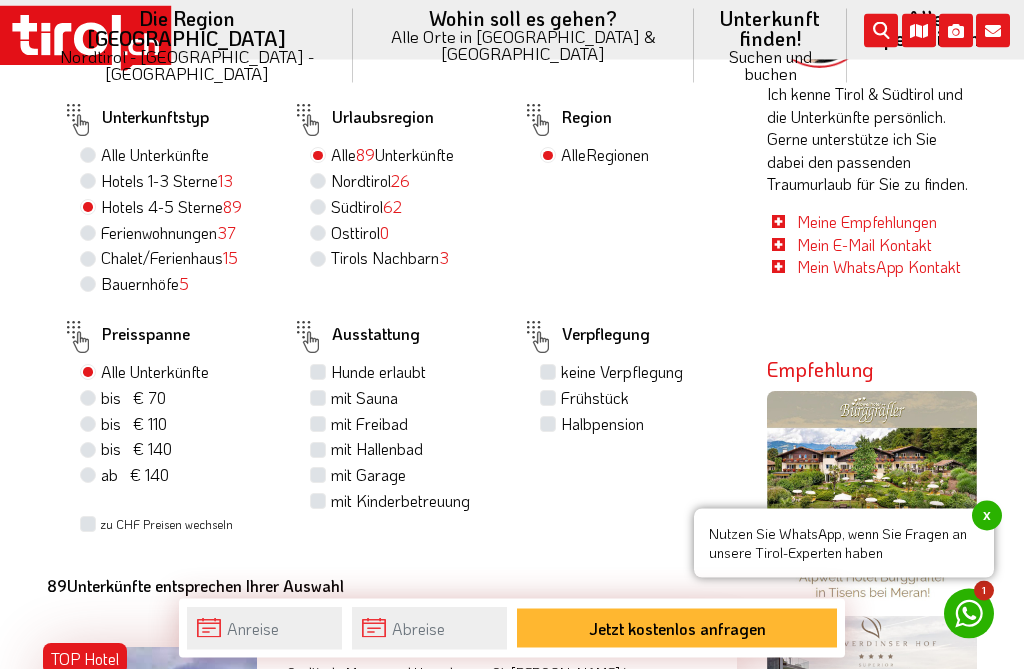 click on "mit Garage" at bounding box center (368, 476) 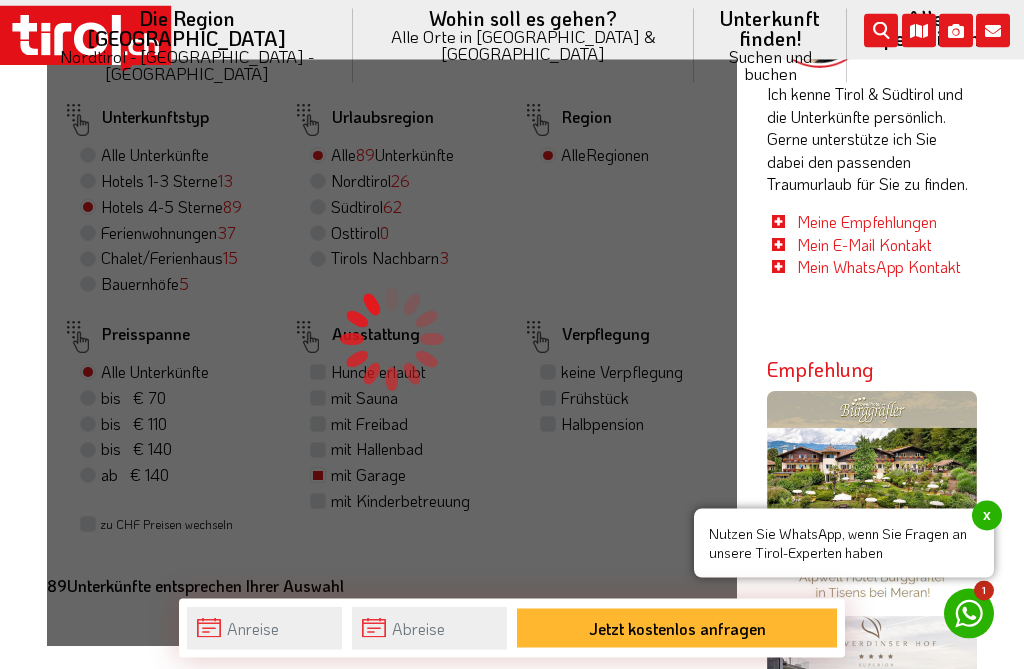 scroll, scrollTop: 1091, scrollLeft: 0, axis: vertical 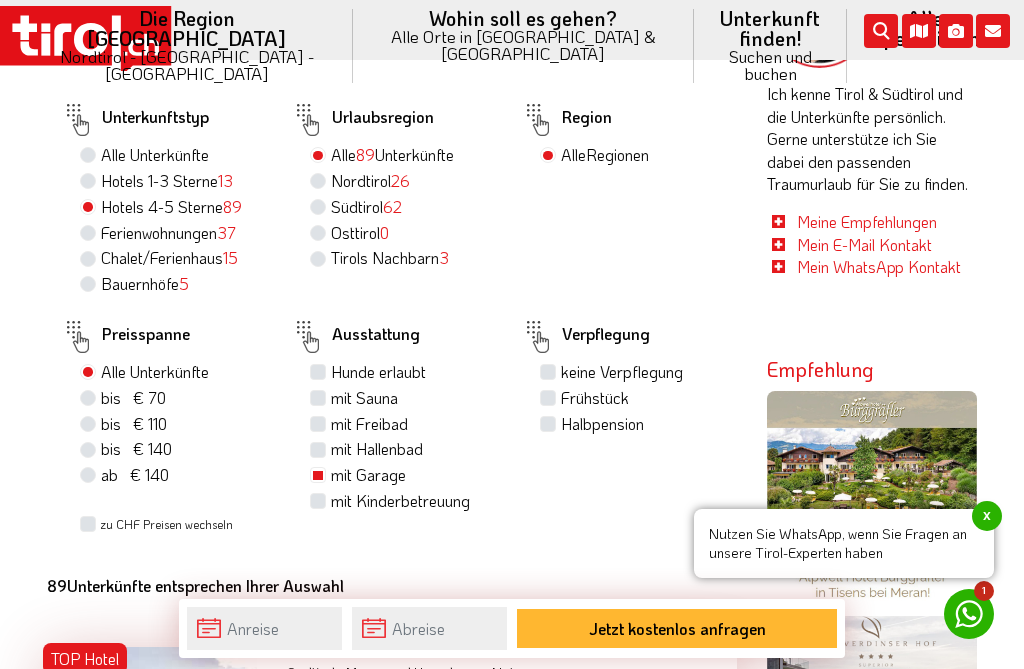 click on "mit Freibad" at bounding box center (369, 424) 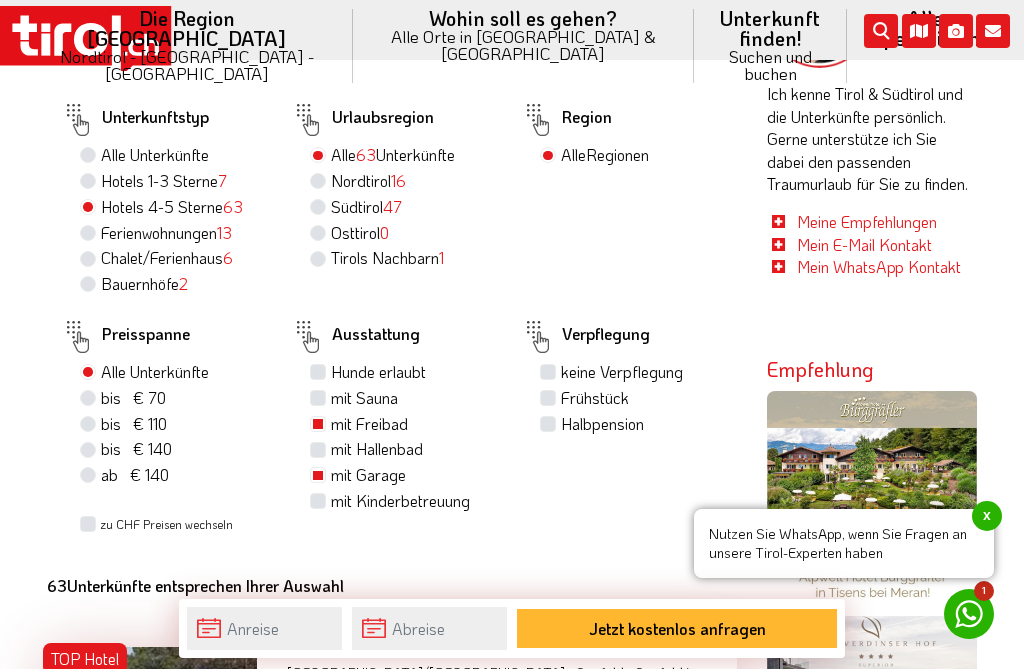 click on "Halbpension" at bounding box center (602, 424) 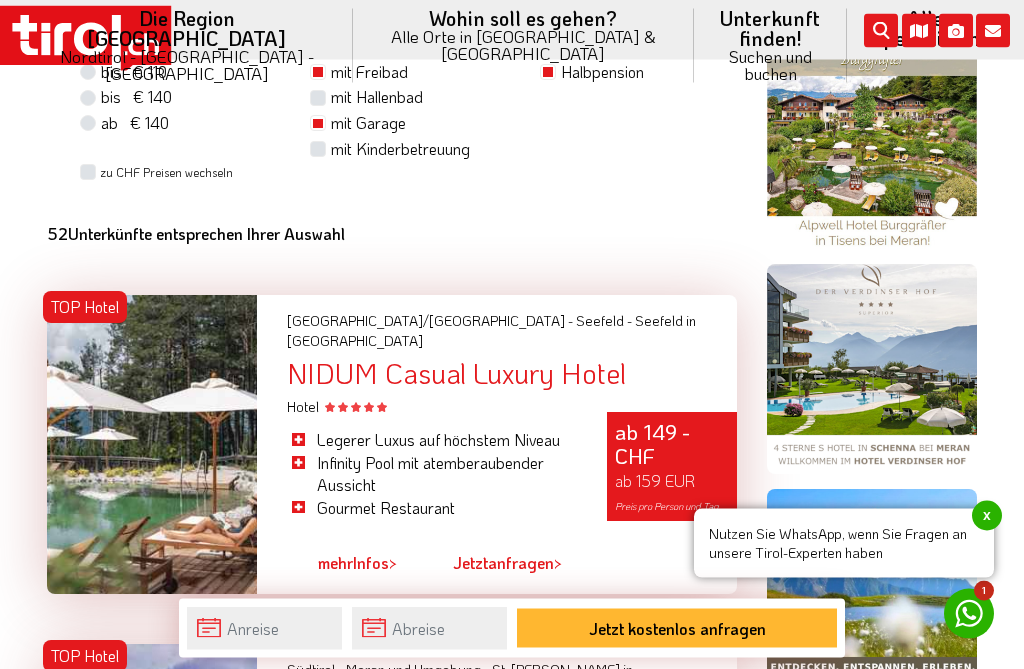 scroll, scrollTop: 1443, scrollLeft: 0, axis: vertical 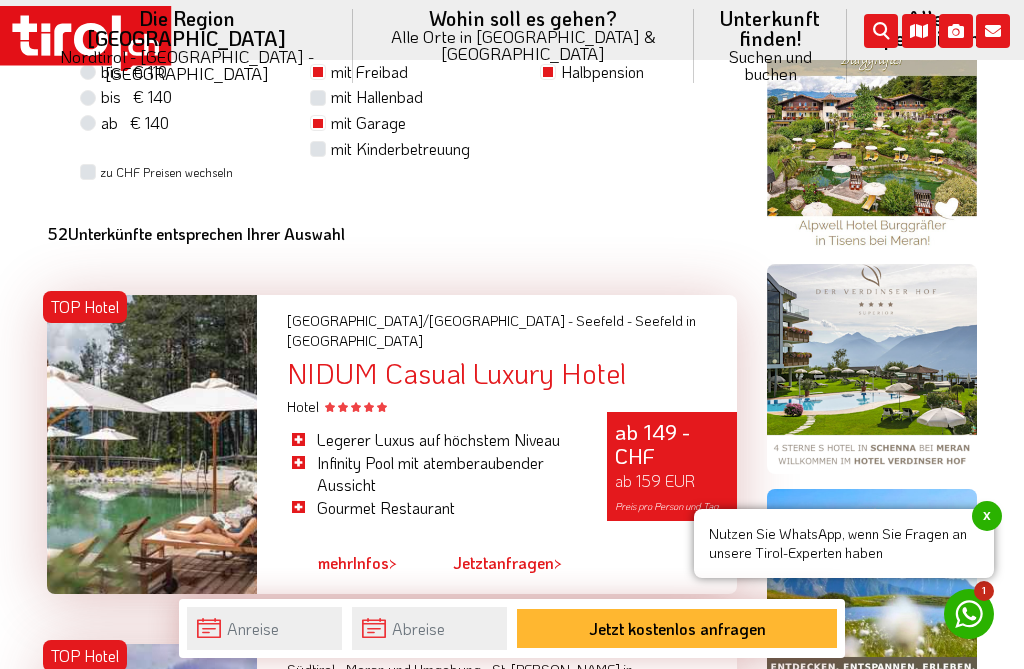 click on "x" at bounding box center (987, 516) 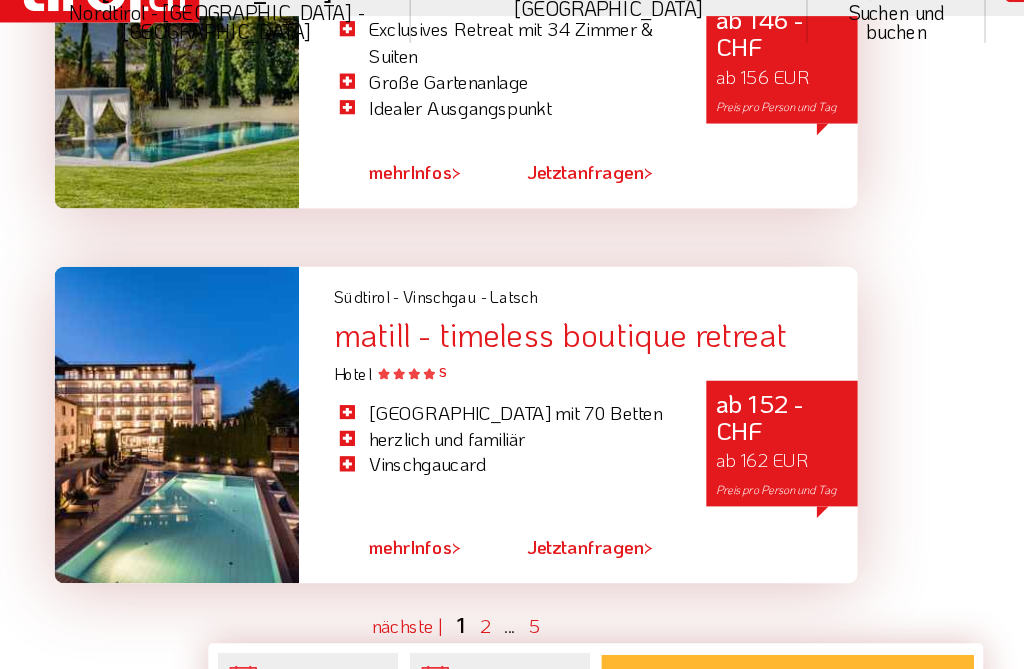 scroll, scrollTop: 5878, scrollLeft: 0, axis: vertical 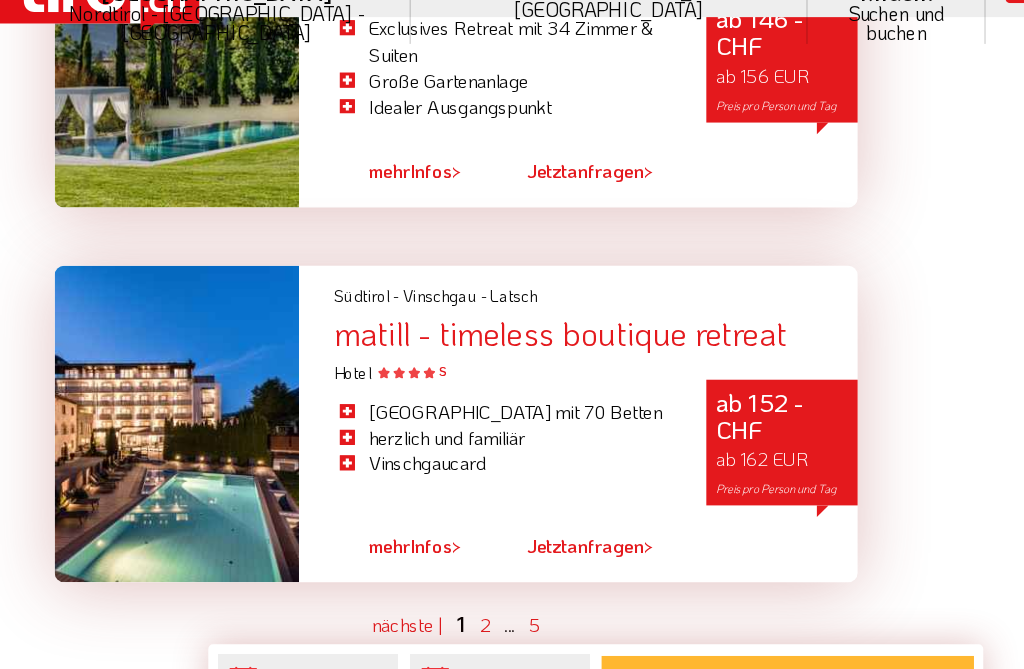 click on "2" at bounding box center [417, 582] 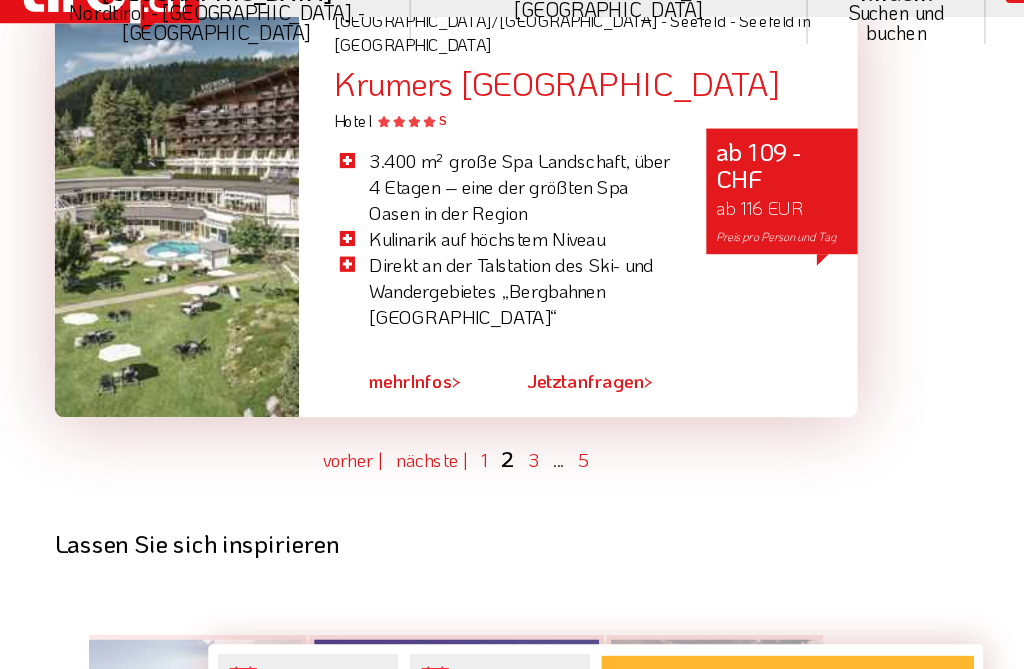 scroll, scrollTop: 5773, scrollLeft: 0, axis: vertical 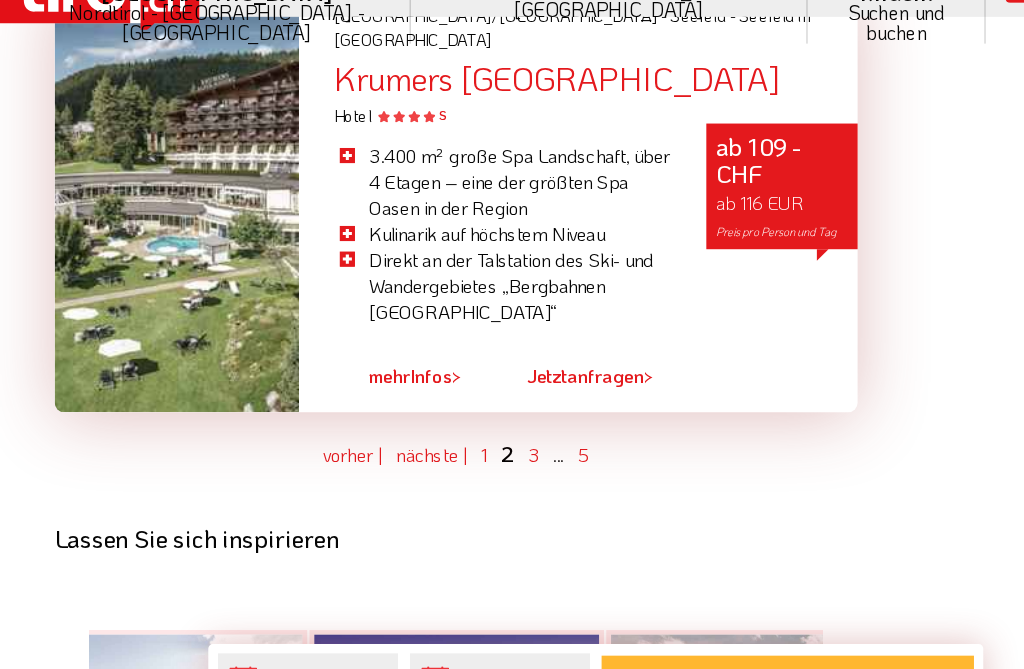 click on "3" at bounding box center (459, 436) 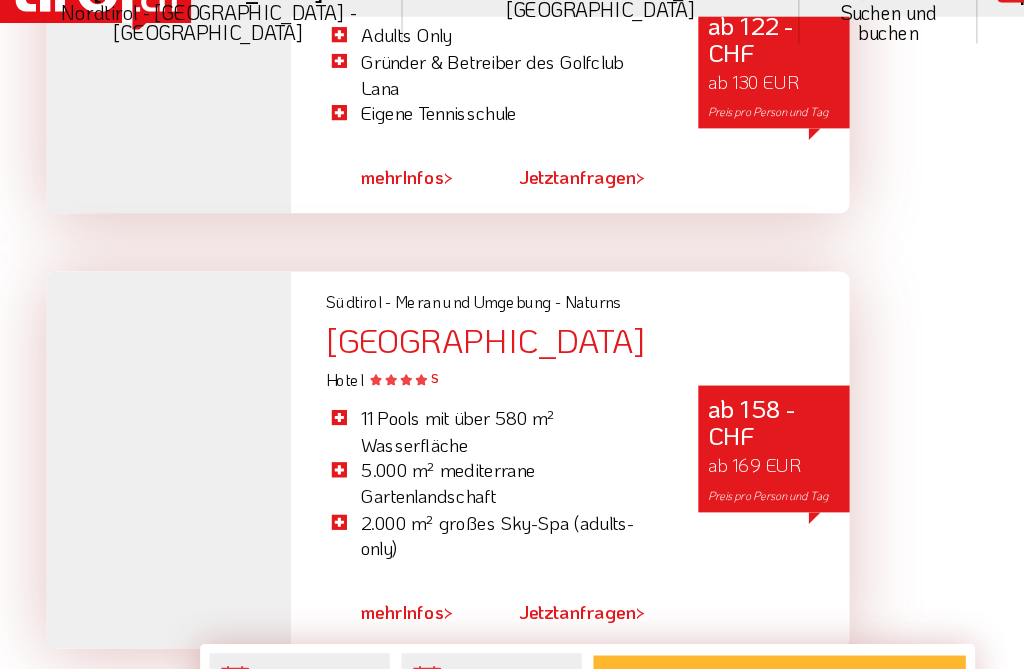 scroll, scrollTop: 5697, scrollLeft: 0, axis: vertical 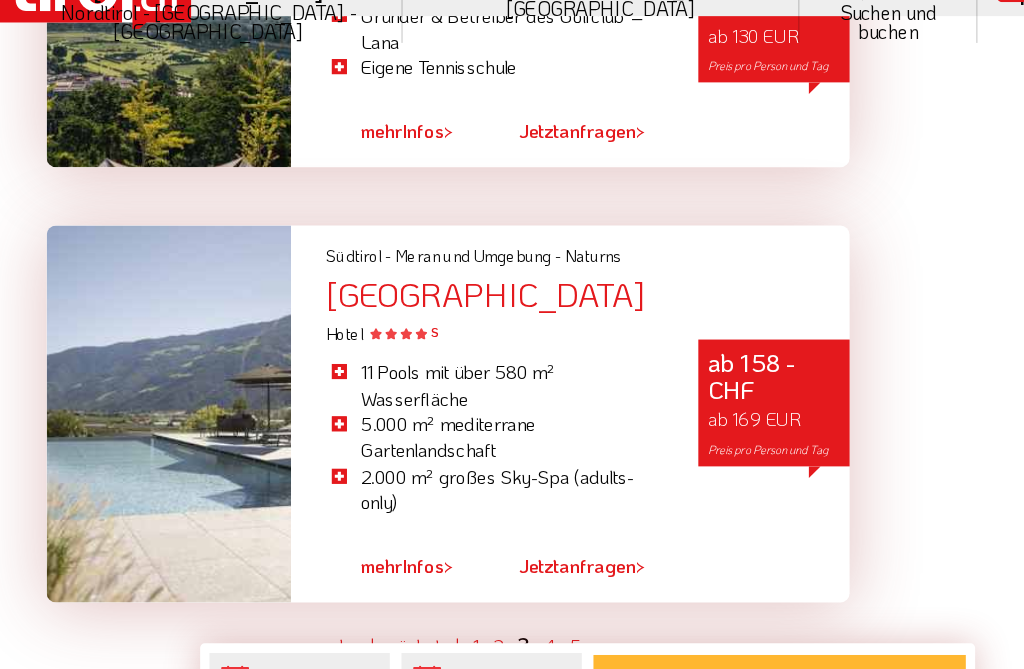 click on "4" at bounding box center (480, 600) 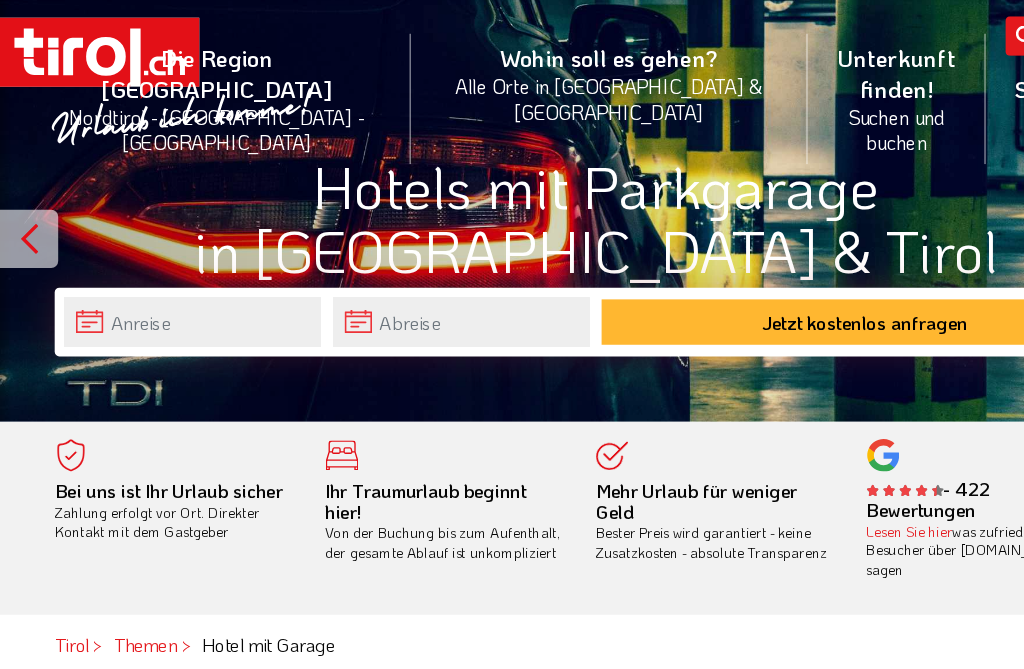 scroll, scrollTop: 0, scrollLeft: 0, axis: both 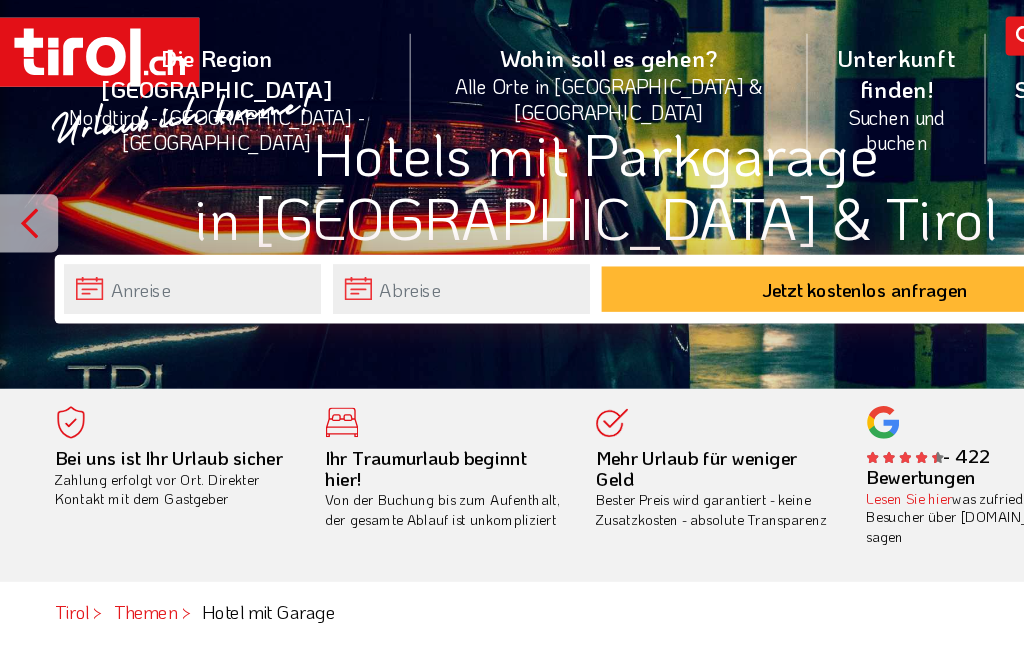 click at bounding box center [691, 277] 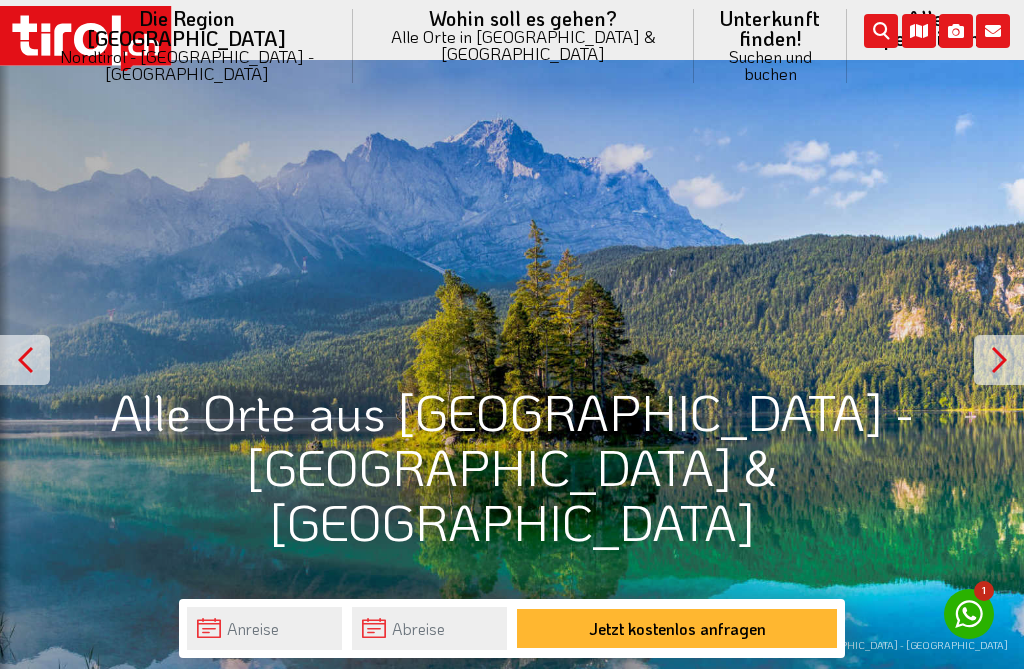 scroll, scrollTop: 3366, scrollLeft: 0, axis: vertical 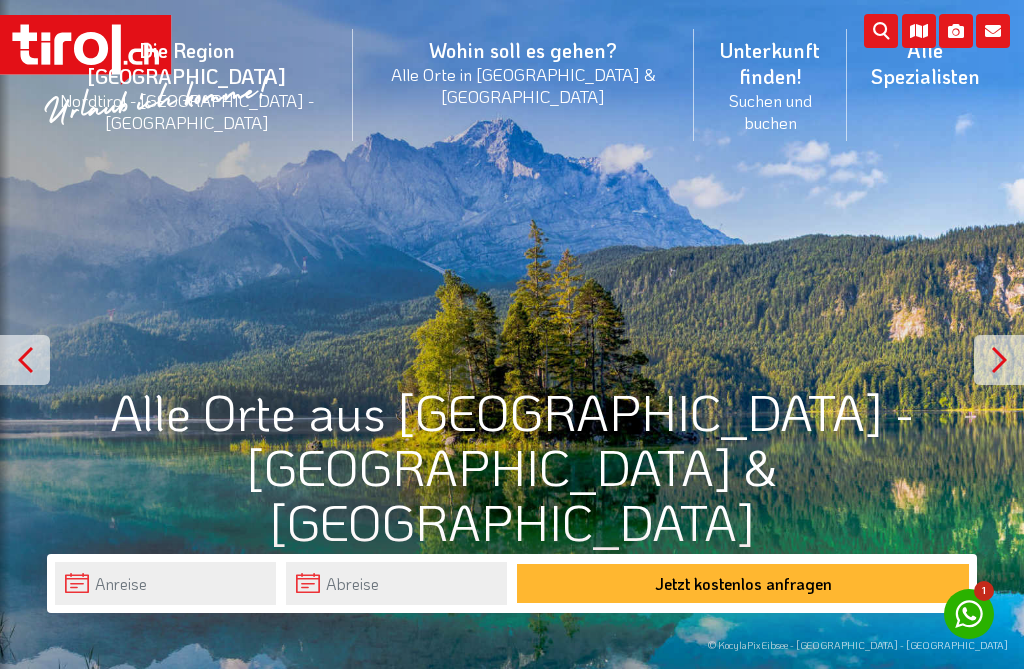 click on "4 Sterne Hotels" at bounding box center [774, 267] 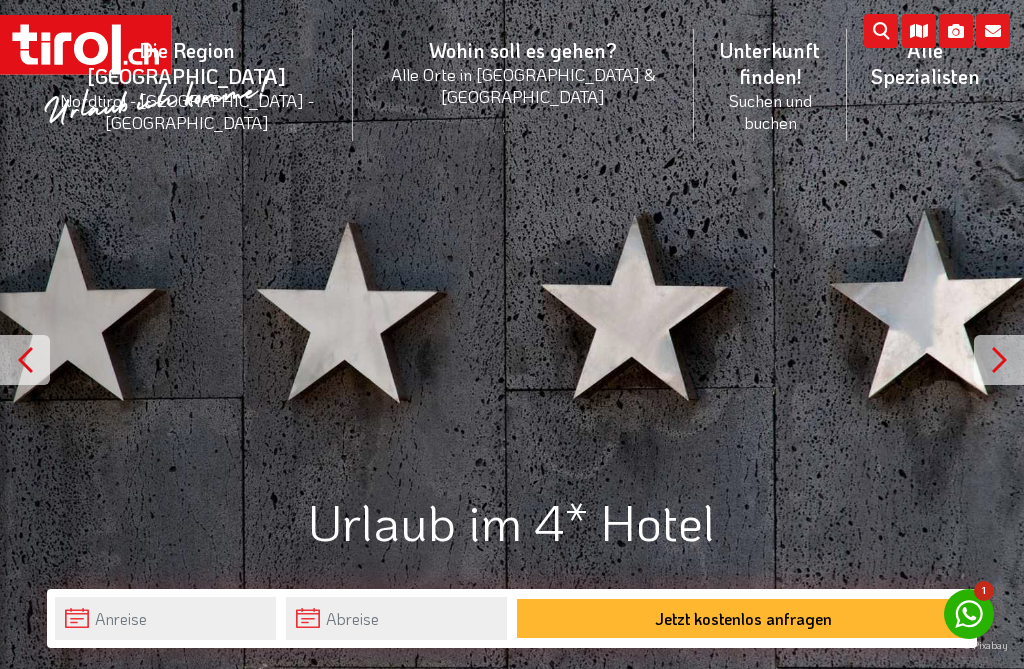 scroll, scrollTop: 0, scrollLeft: 0, axis: both 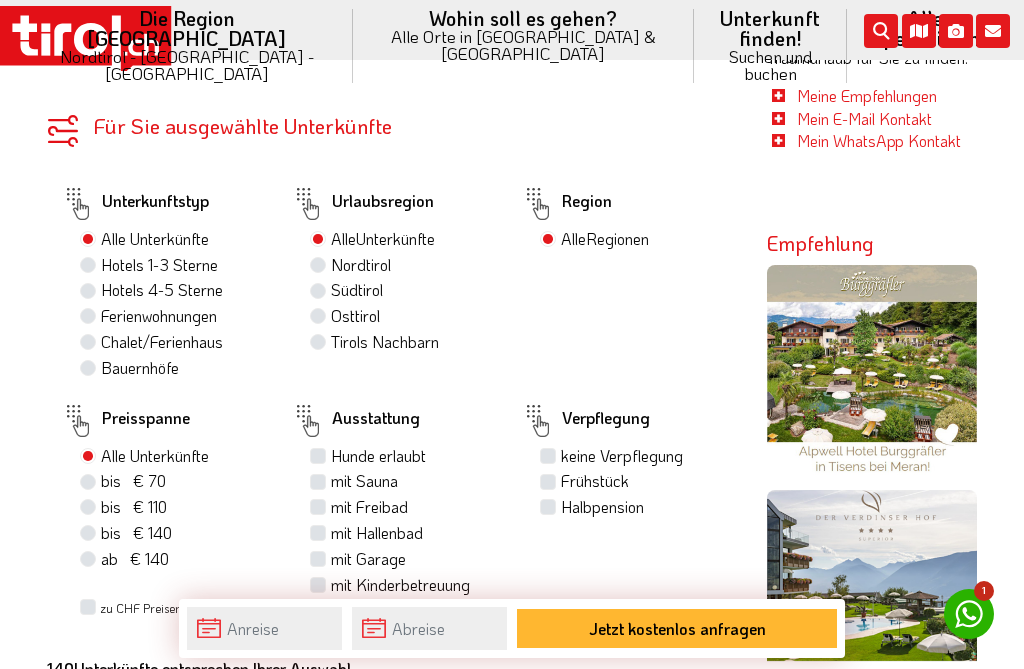 click on "Osttirol" at bounding box center (355, 316) 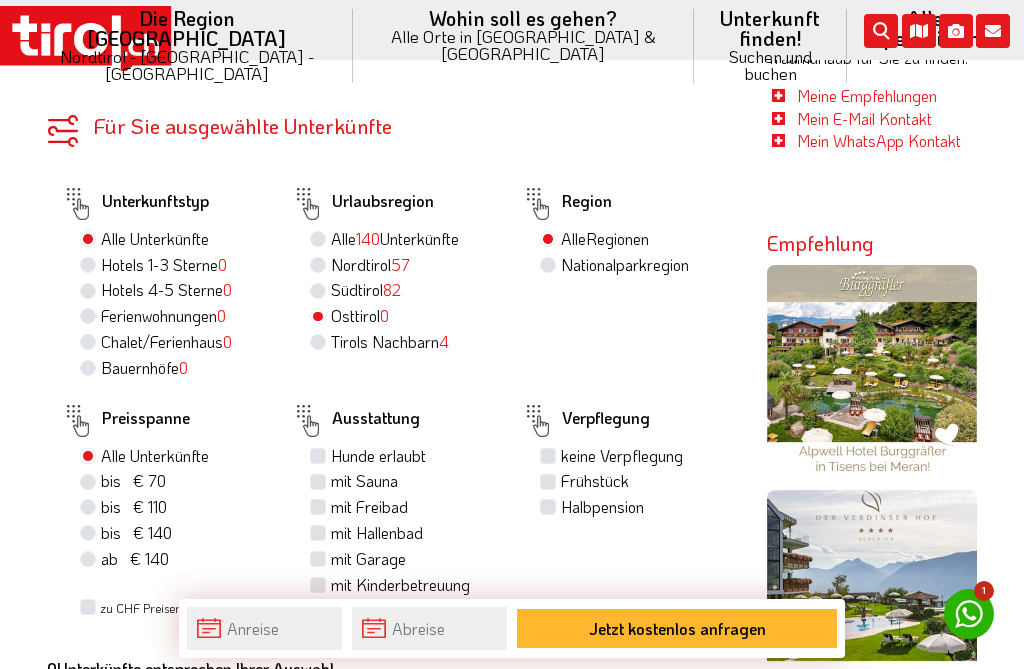 click on "Tirols Nachbarn  4" at bounding box center [390, 342] 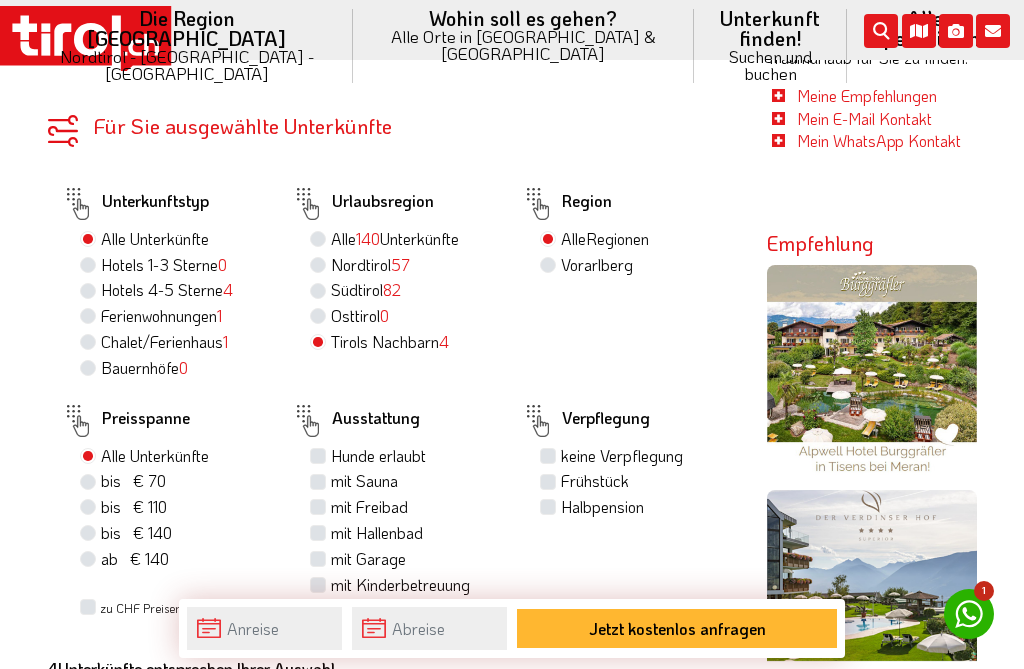 click on "0" at bounding box center [384, 315] 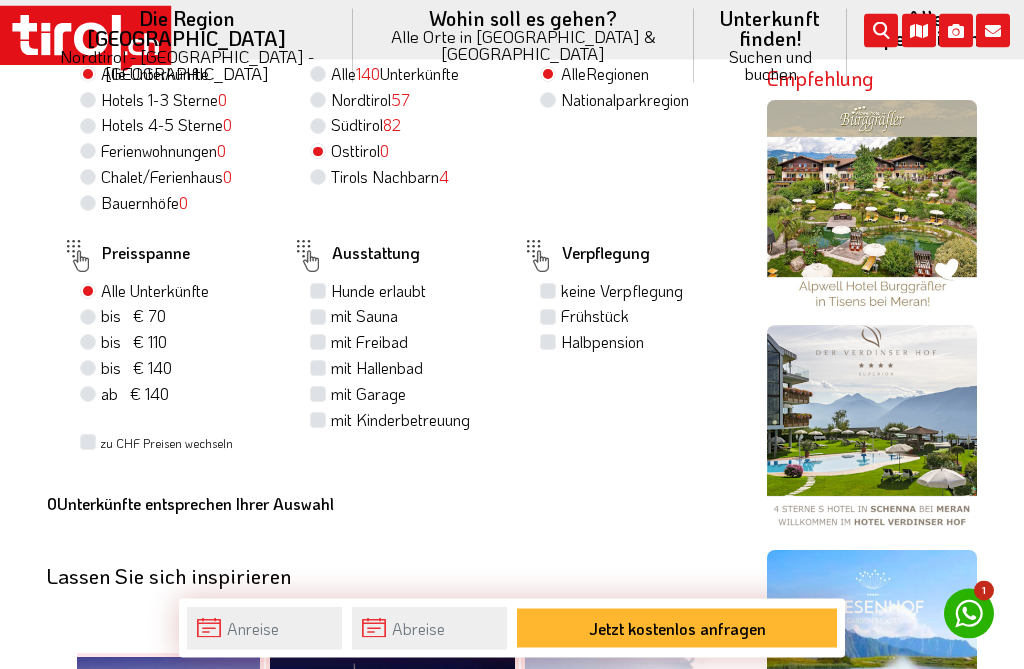 scroll, scrollTop: 1382, scrollLeft: 0, axis: vertical 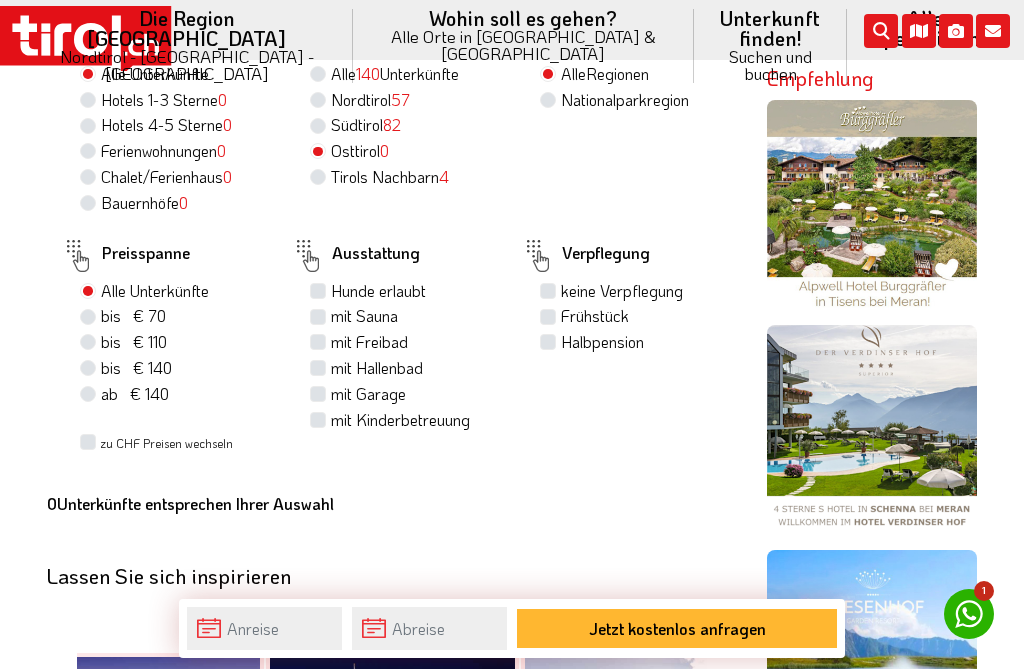 click on "mit Freibad" at bounding box center [369, 342] 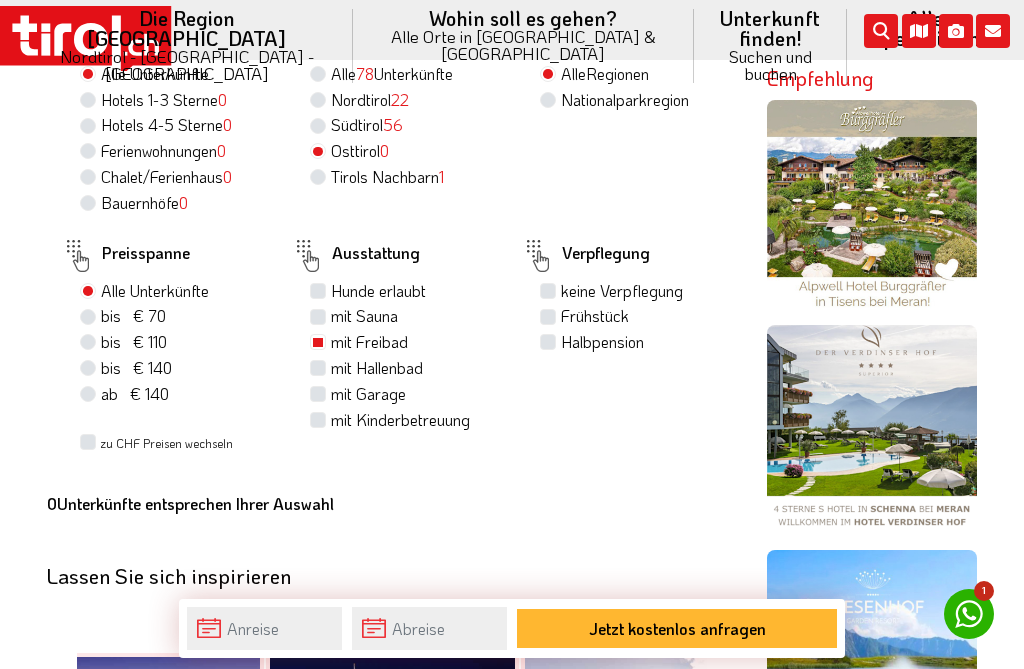 click on "mit Garage" at bounding box center (368, 394) 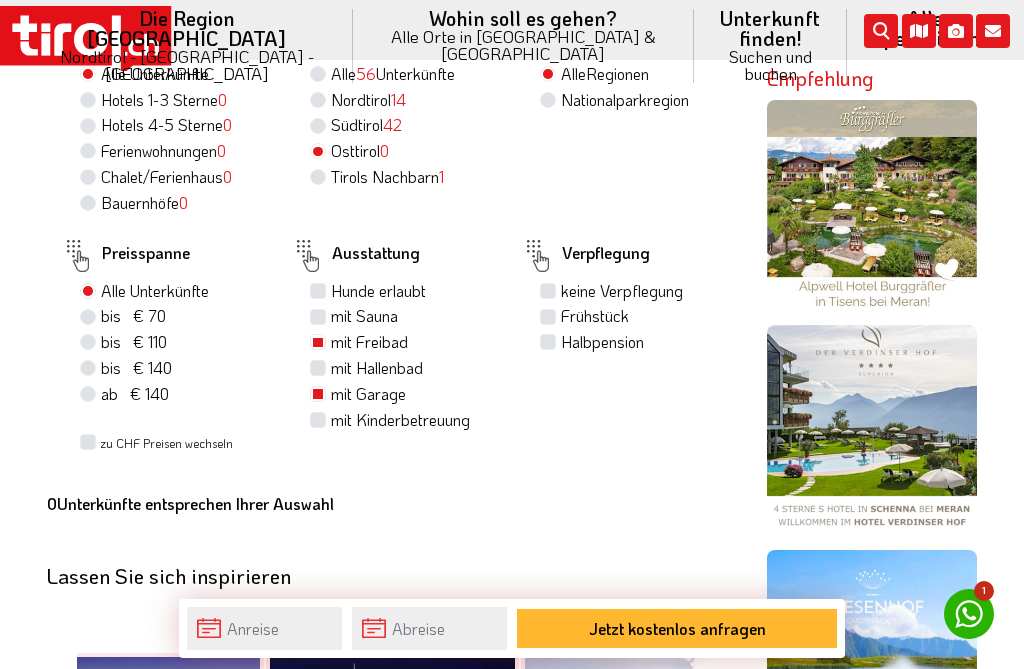 click on "Halbpension" at bounding box center [602, 342] 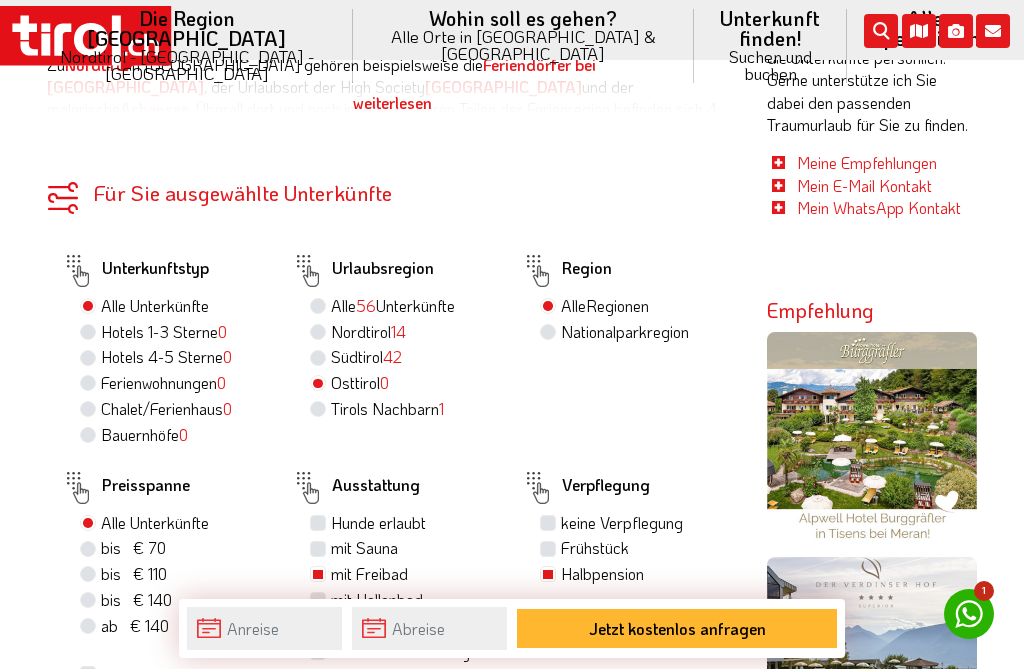 scroll, scrollTop: 1092, scrollLeft: 0, axis: vertical 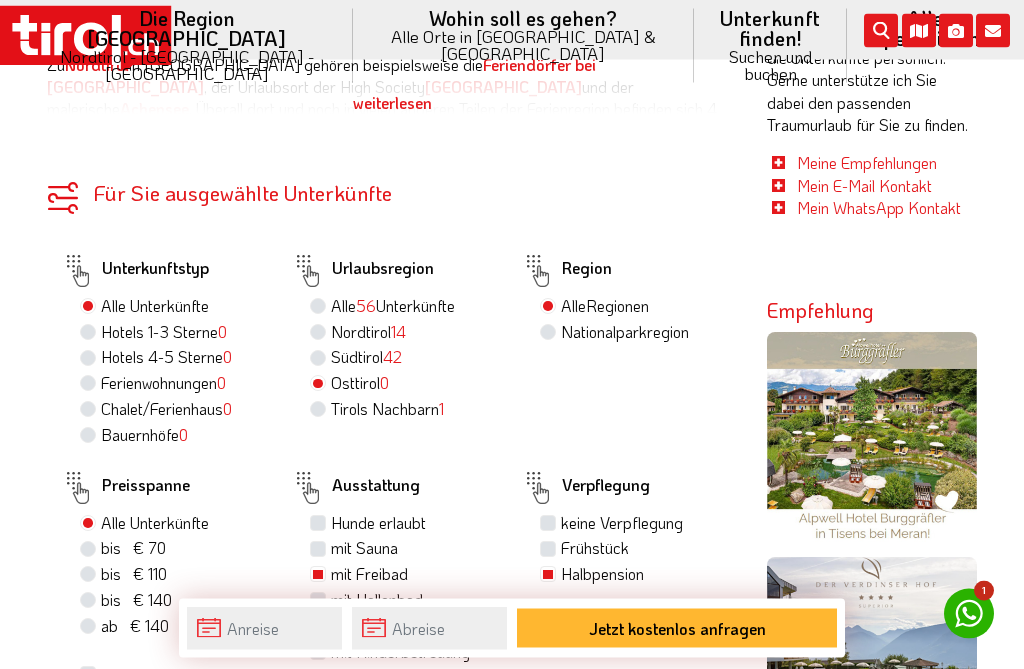 click on "Hotels 4-5 Sterne  0" at bounding box center (166, 358) 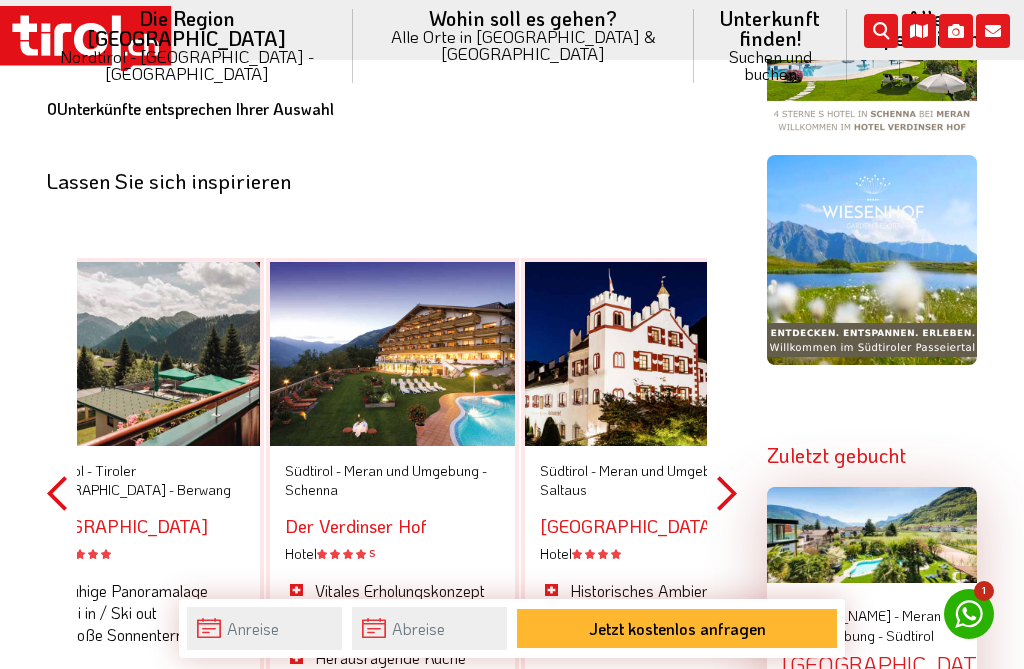 scroll, scrollTop: 1684, scrollLeft: 0, axis: vertical 